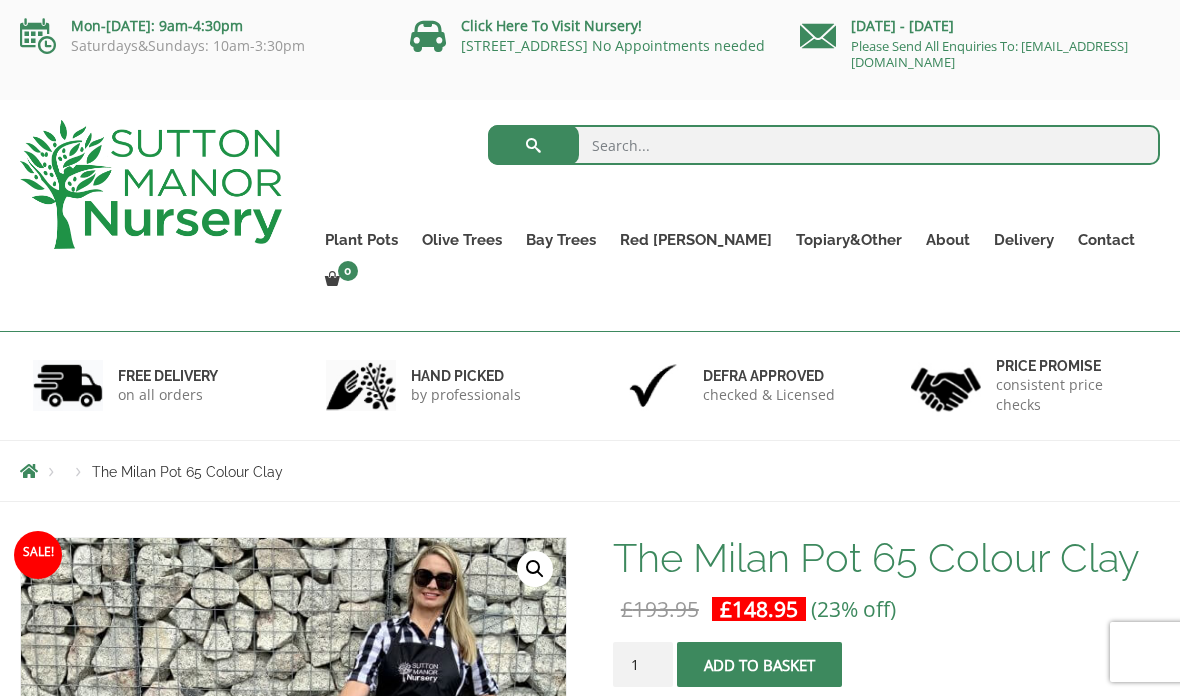 scroll, scrollTop: 0, scrollLeft: 0, axis: both 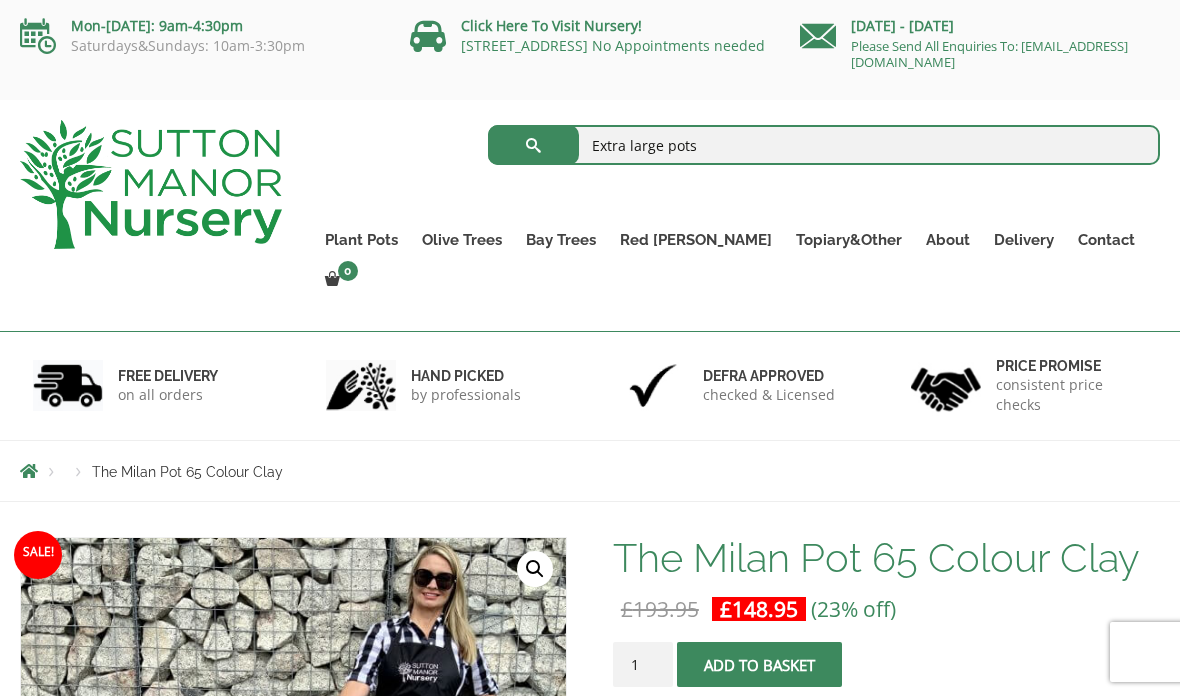 type on "Extra large pots" 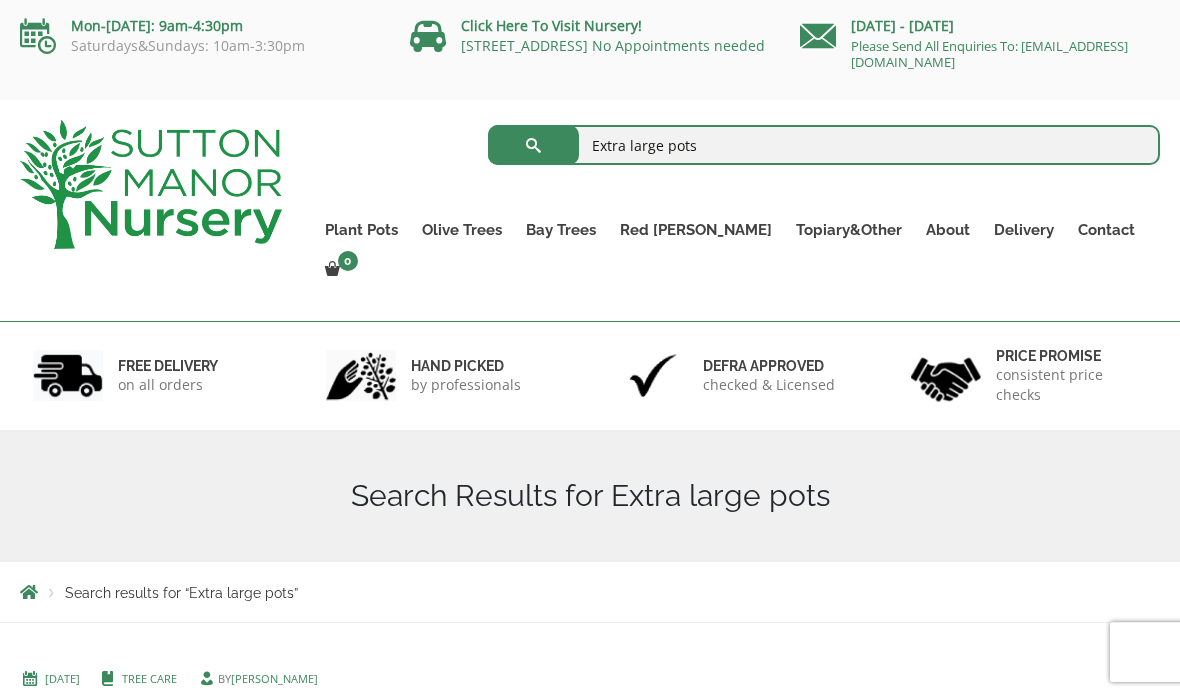 scroll, scrollTop: 0, scrollLeft: 0, axis: both 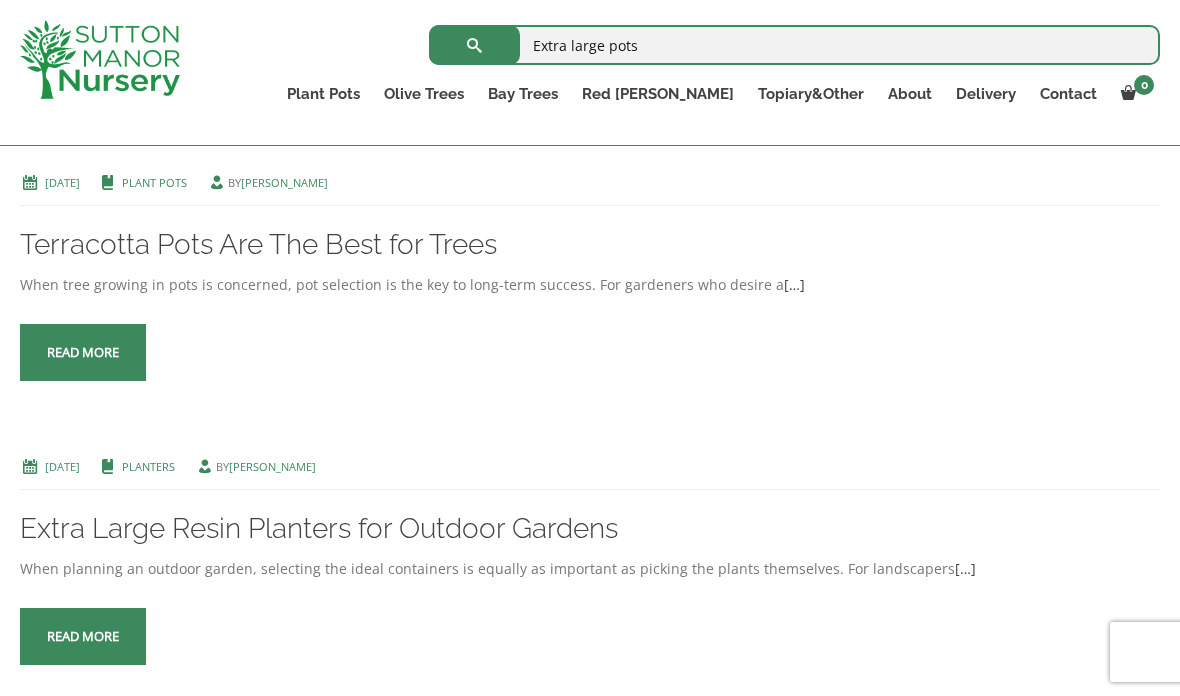 click on "Read more" at bounding box center [83, 352] 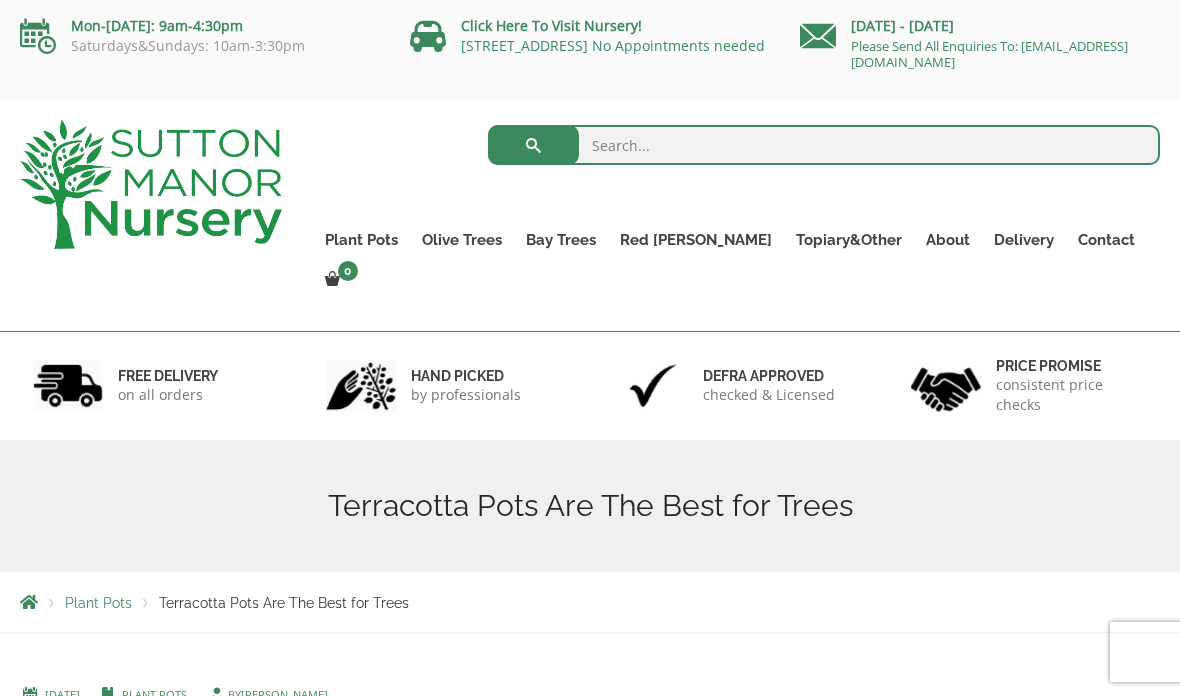 scroll, scrollTop: 0, scrollLeft: 0, axis: both 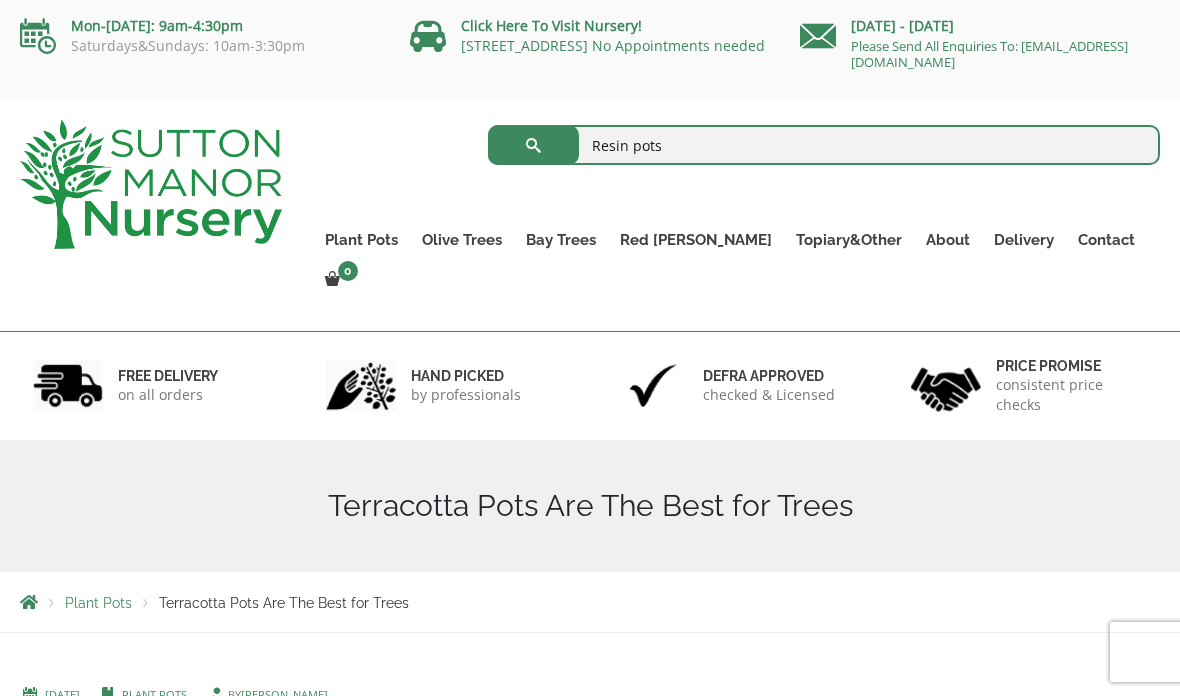 type on "Resin pots" 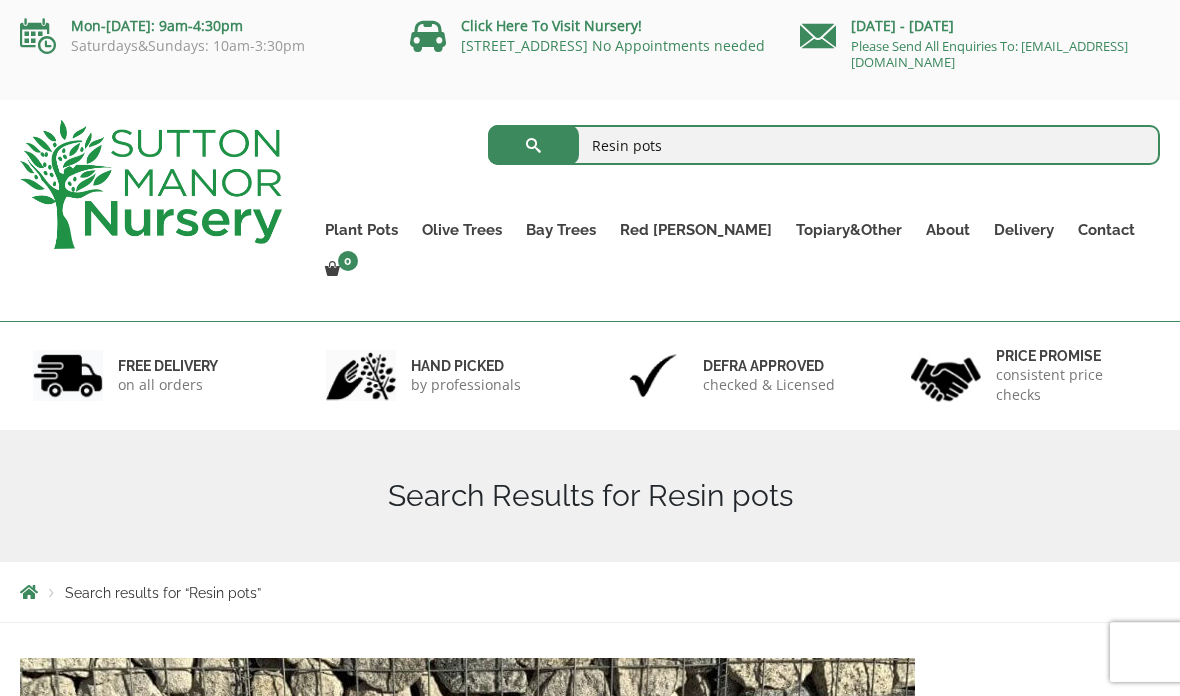 scroll, scrollTop: 0, scrollLeft: 0, axis: both 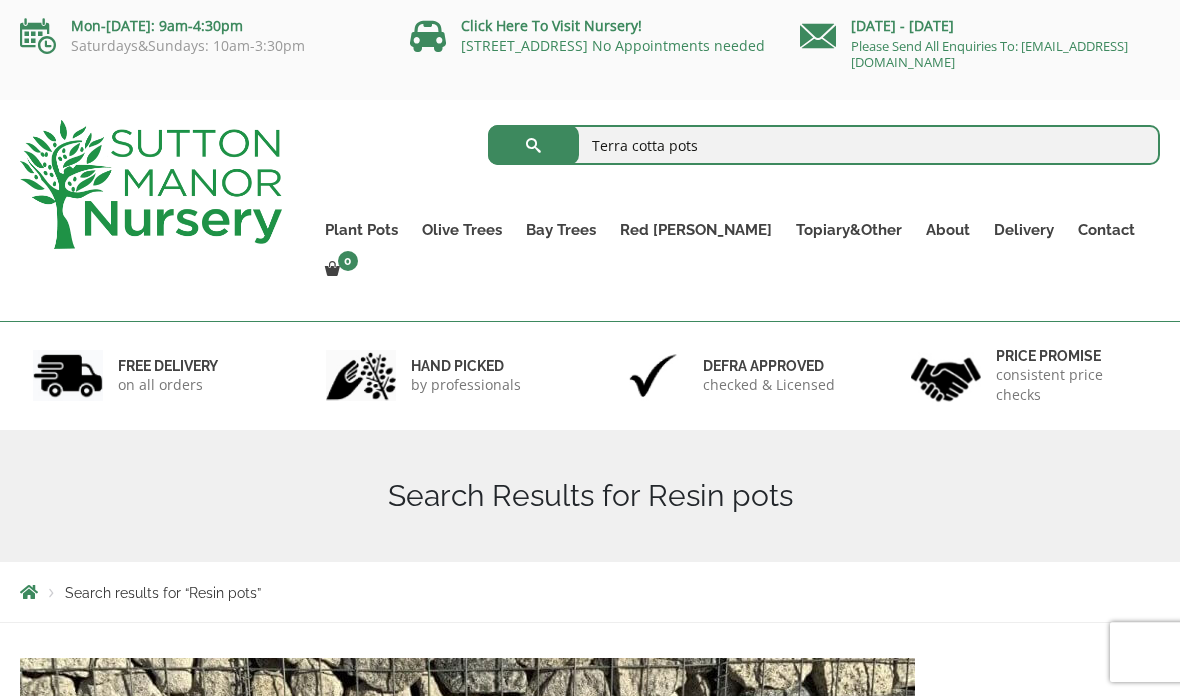 type on "Terra cotta pots" 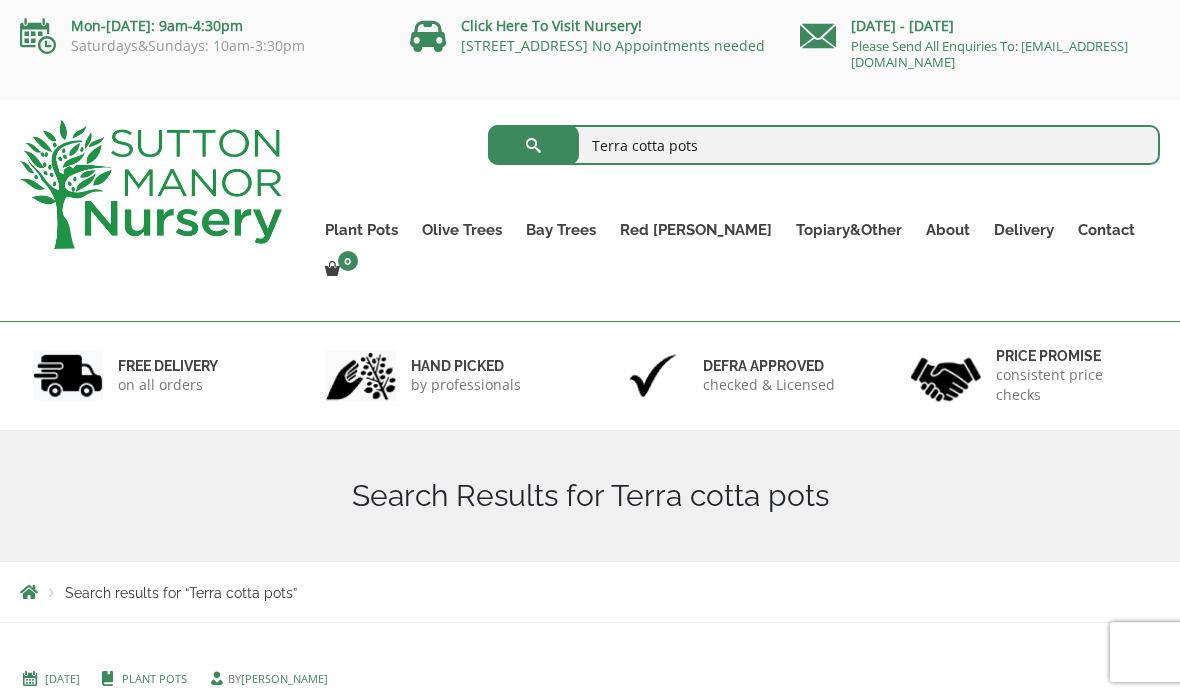 scroll, scrollTop: 0, scrollLeft: 0, axis: both 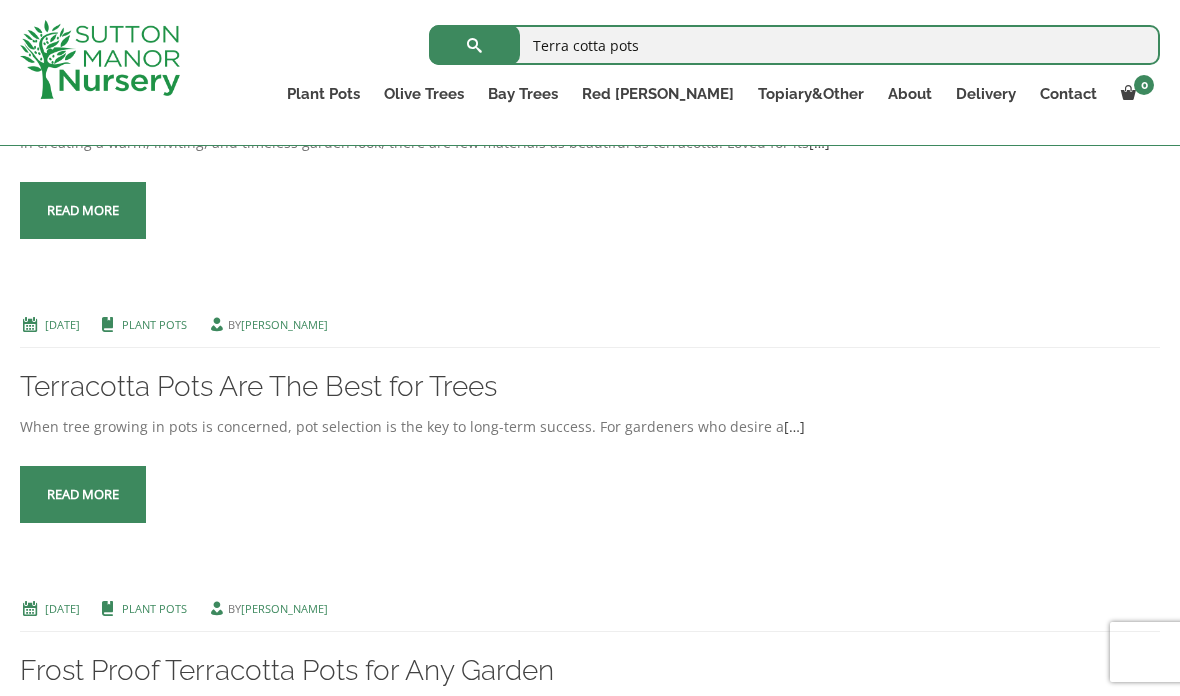 click on "Terracotta Pots Are The Best for Trees" at bounding box center [258, 386] 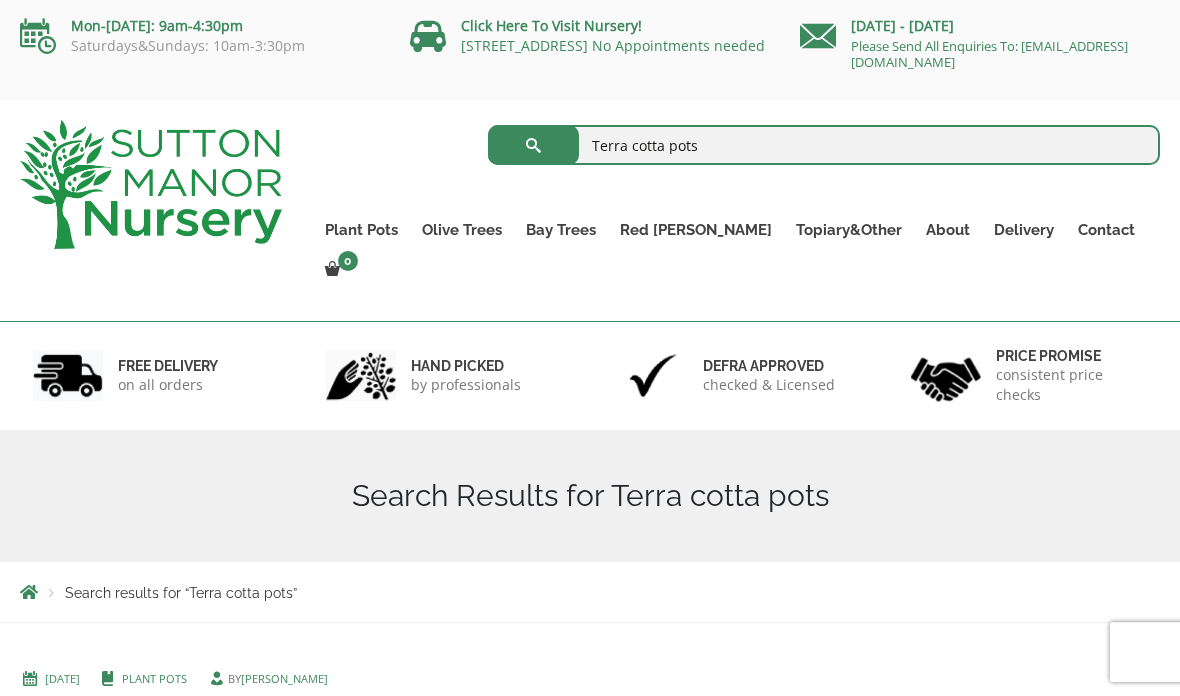 scroll, scrollTop: 563, scrollLeft: 0, axis: vertical 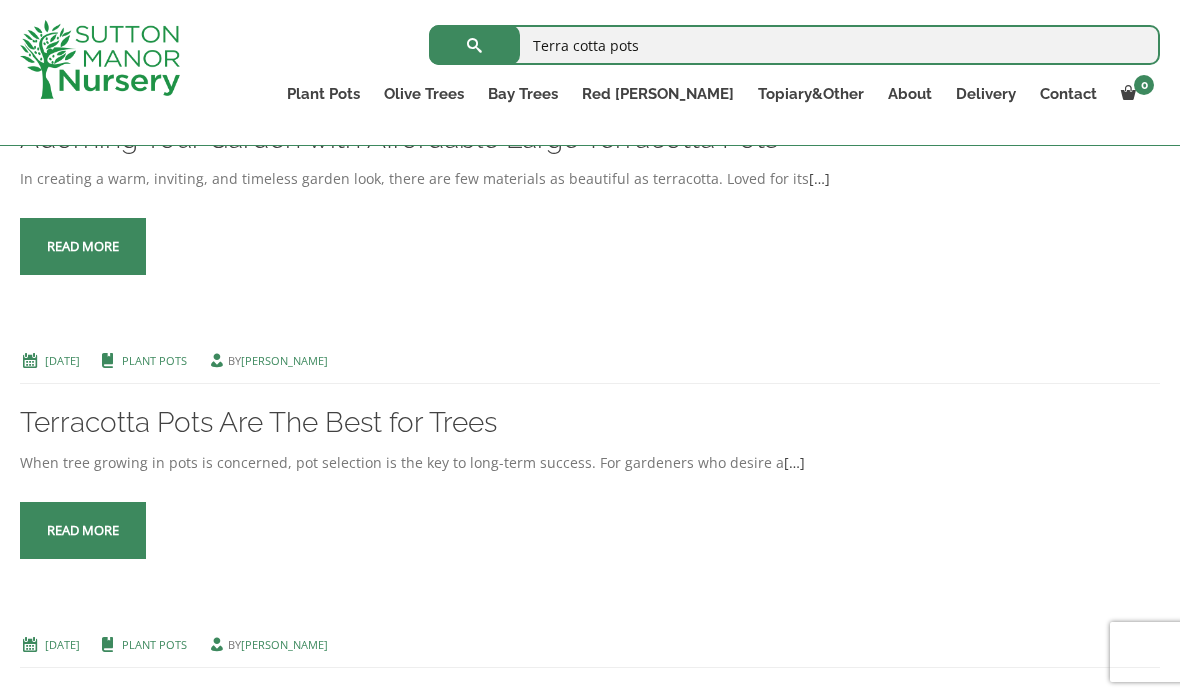 click on "The Old Stone Pots" at bounding box center (0, 0) 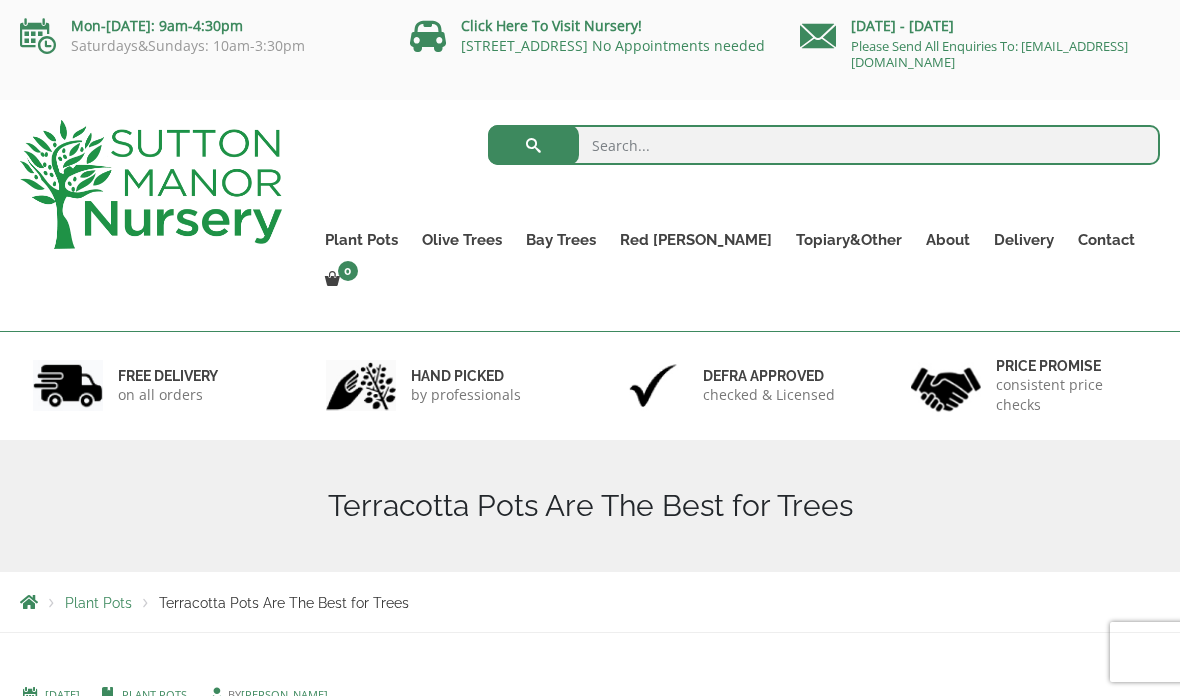 scroll, scrollTop: 0, scrollLeft: 0, axis: both 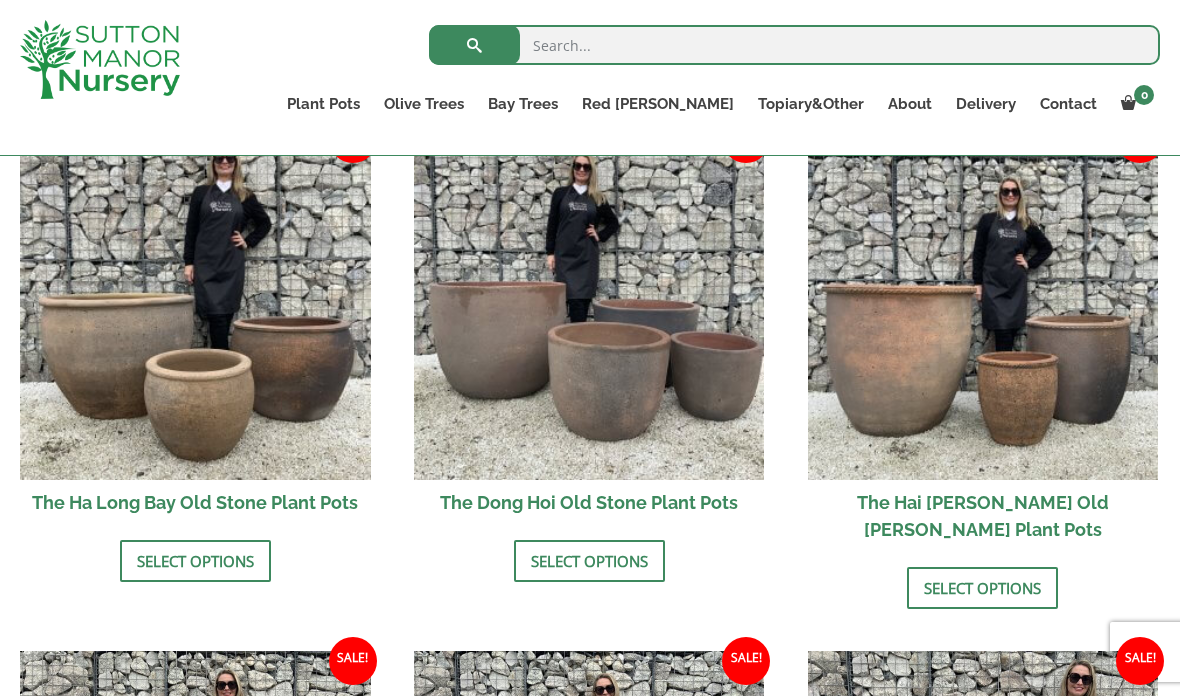 click at bounding box center (589, 304) 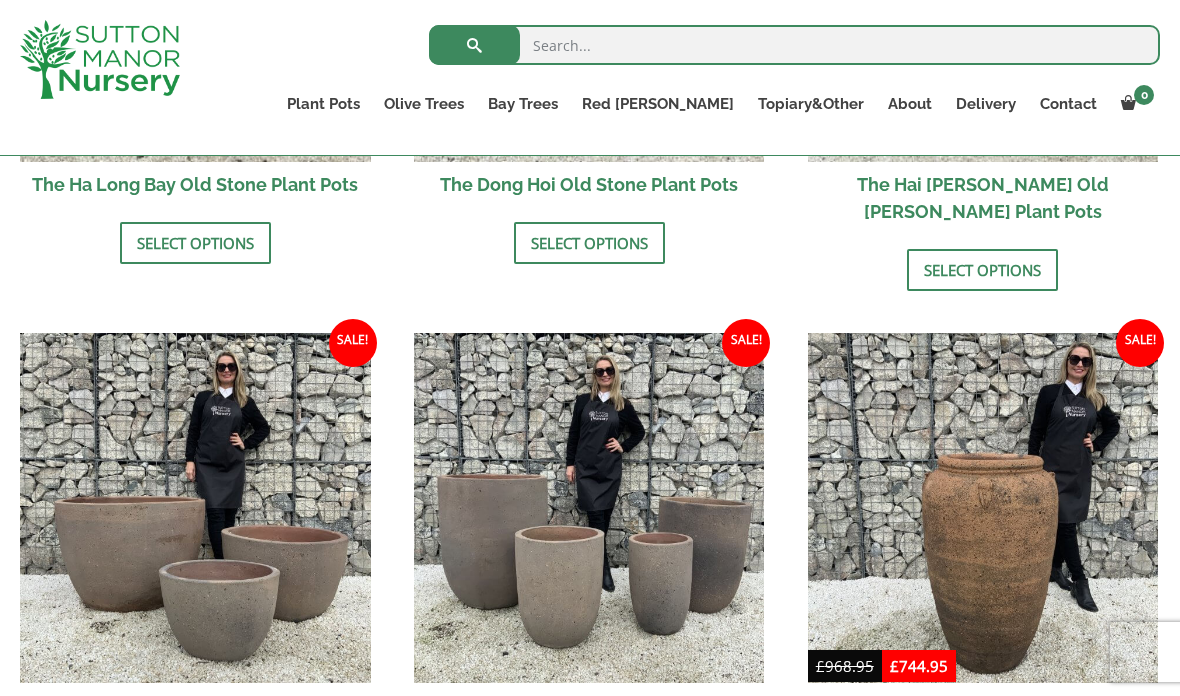 scroll, scrollTop: 1026, scrollLeft: 0, axis: vertical 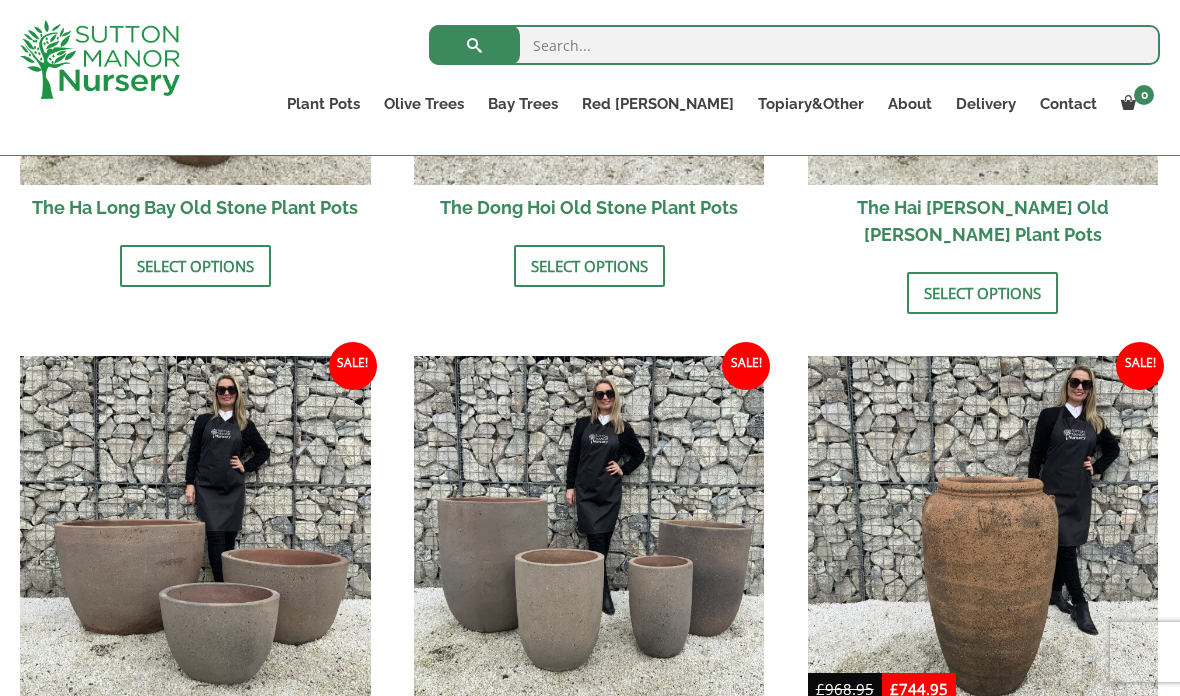 click at bounding box center (589, 531) 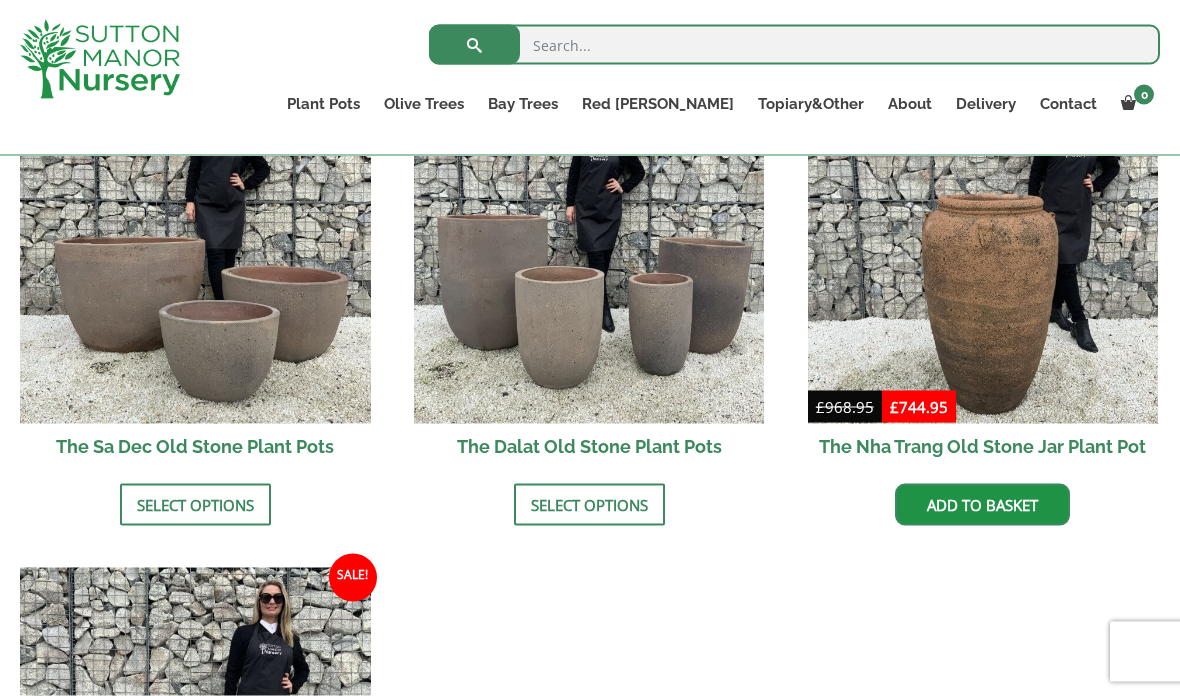 scroll, scrollTop: 1309, scrollLeft: 0, axis: vertical 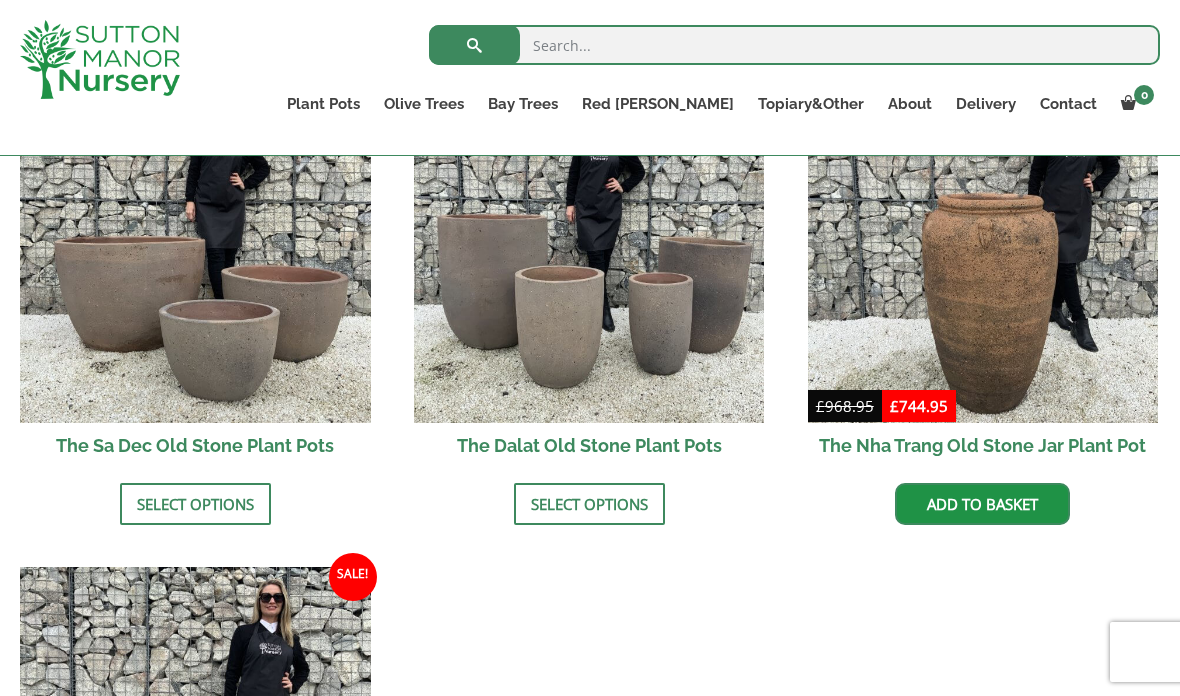 click at bounding box center (195, 248) 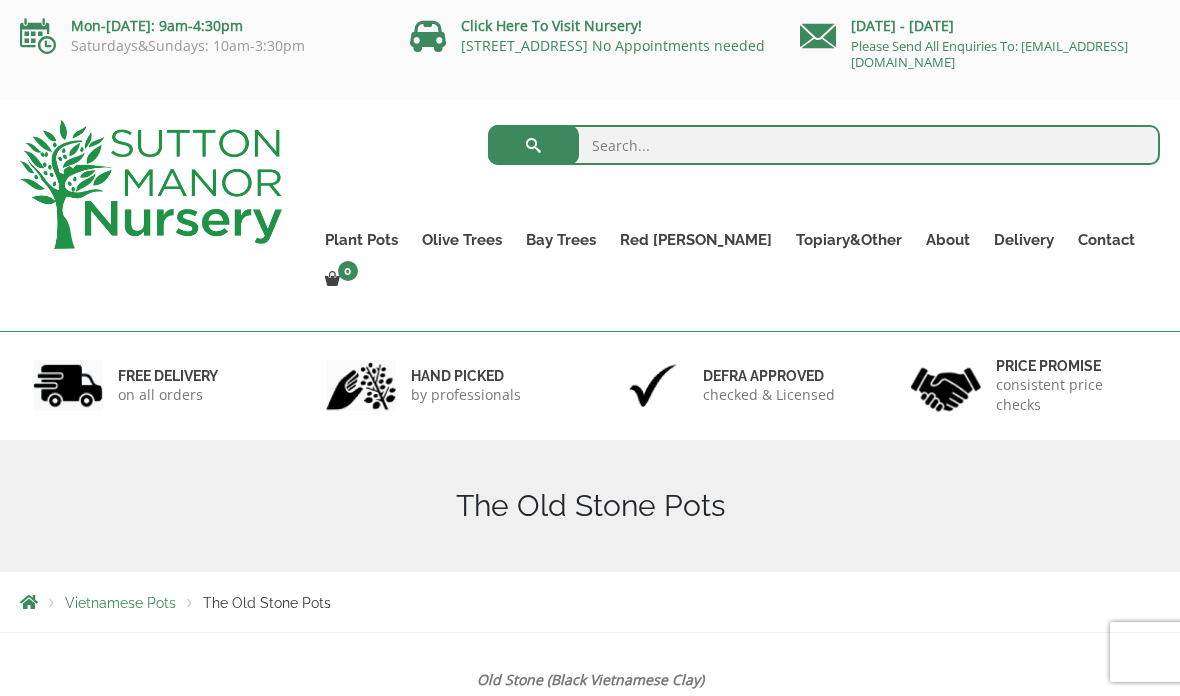 scroll, scrollTop: 1309, scrollLeft: 0, axis: vertical 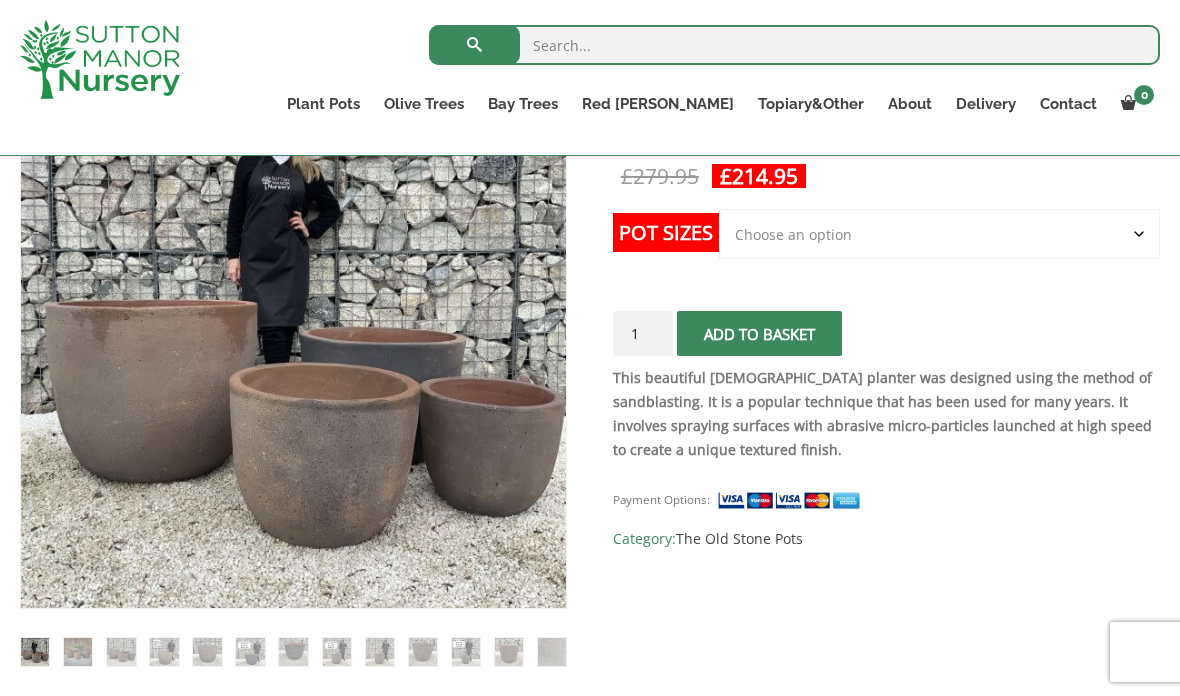 click on "Choose an option Click here to buy the 4th to Largest Pot In The Picture" 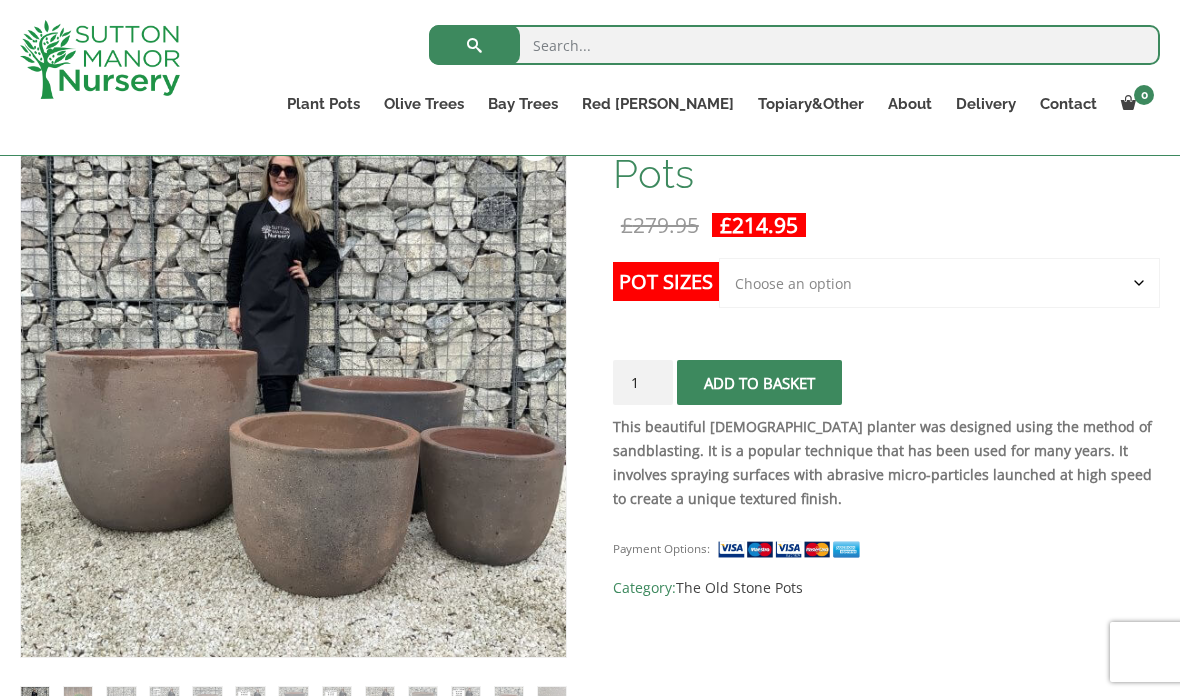 scroll, scrollTop: 350, scrollLeft: 0, axis: vertical 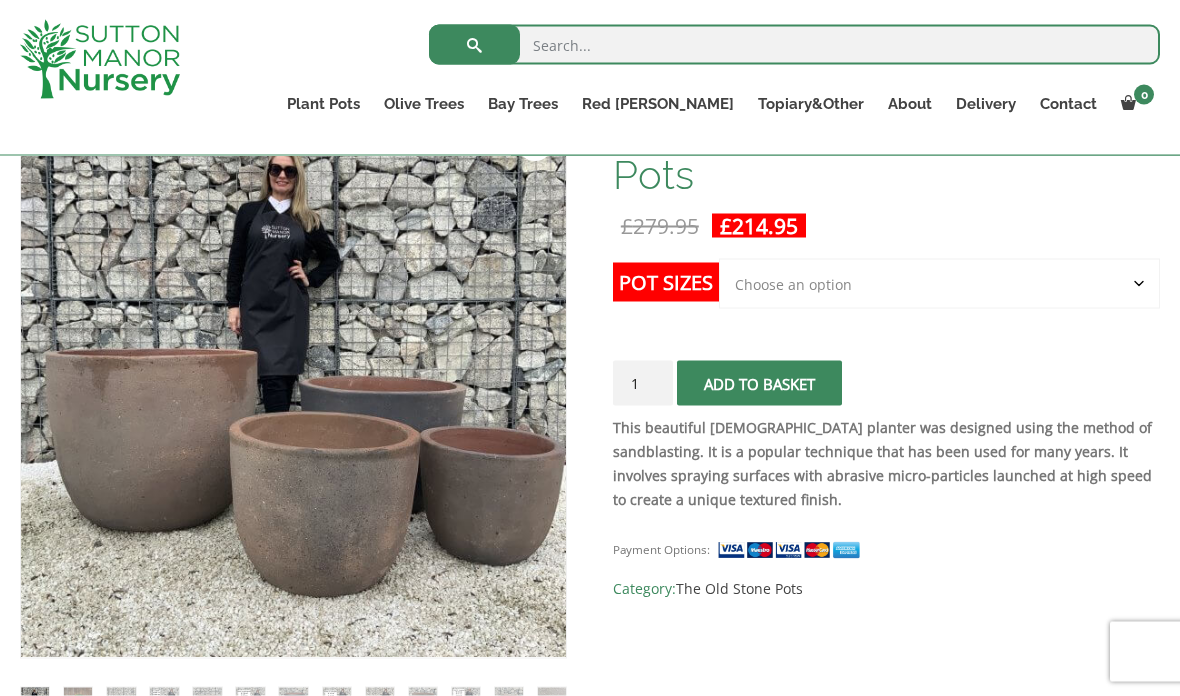click on "Choose an option Click here to buy the 4th to Largest Pot In The Picture" 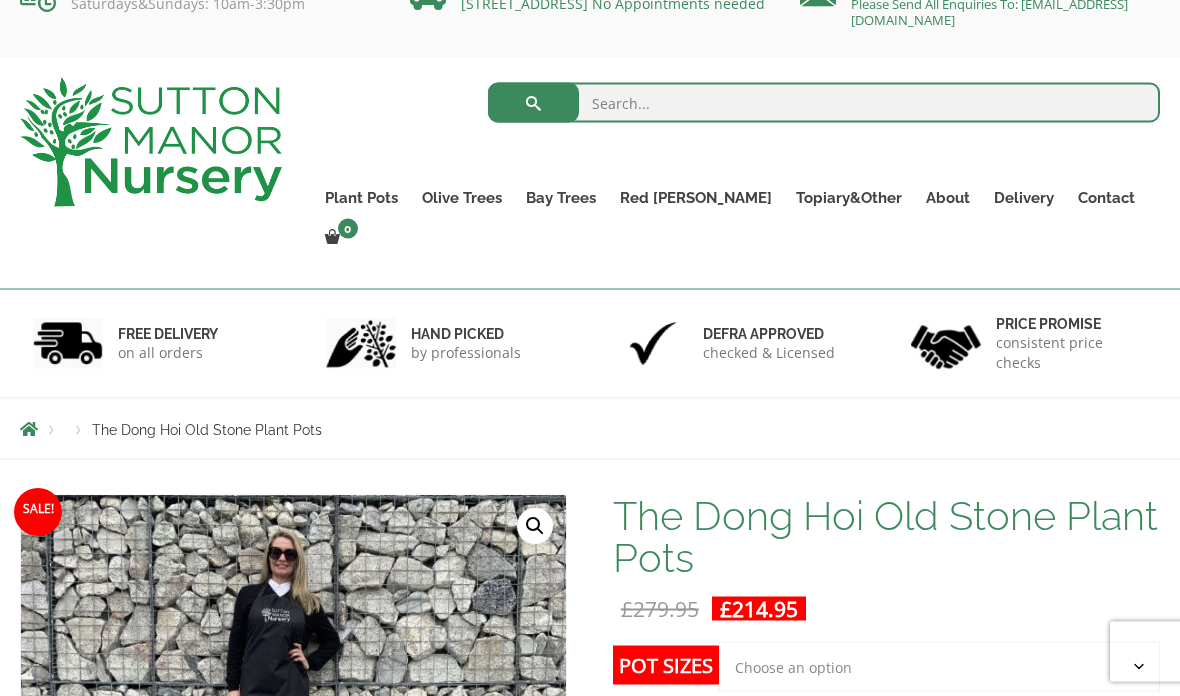 scroll, scrollTop: 35, scrollLeft: 0, axis: vertical 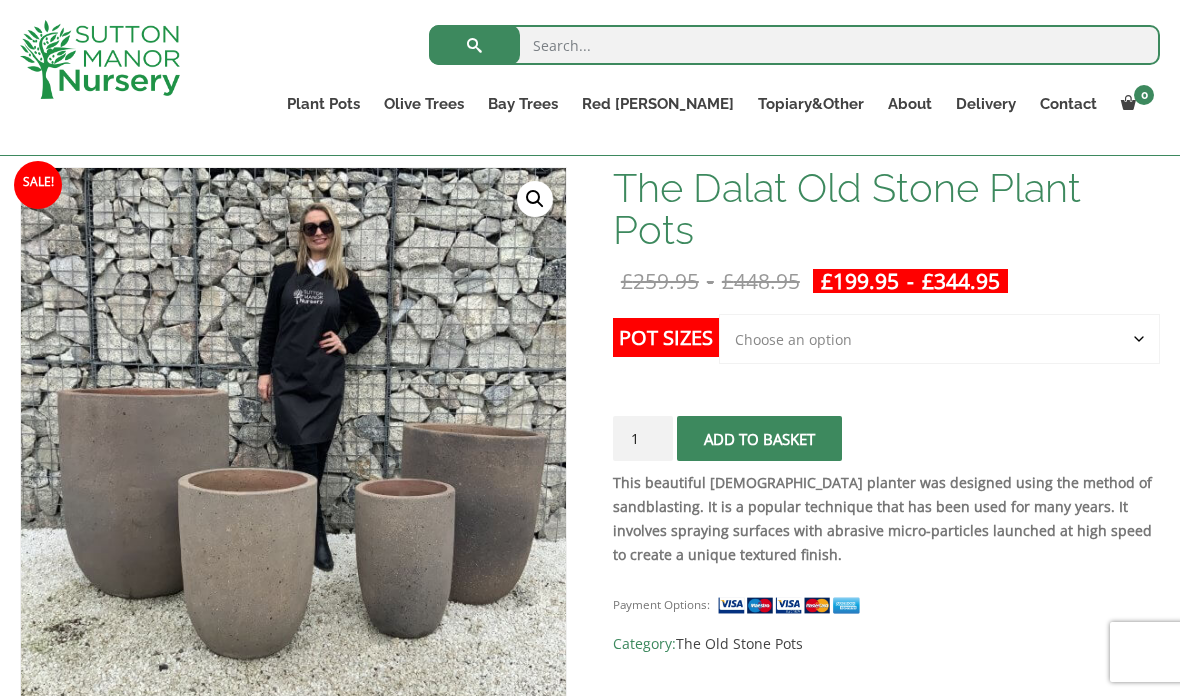 click on "Choose an option Click here to buy the 4th to Largest Pot In The Picture Click here to buy the 3rd to Largest Pot In The Picture Click here to buy the 2nd to Largest Pot In The Picture Click here to buy the Largest pot In The Picture" 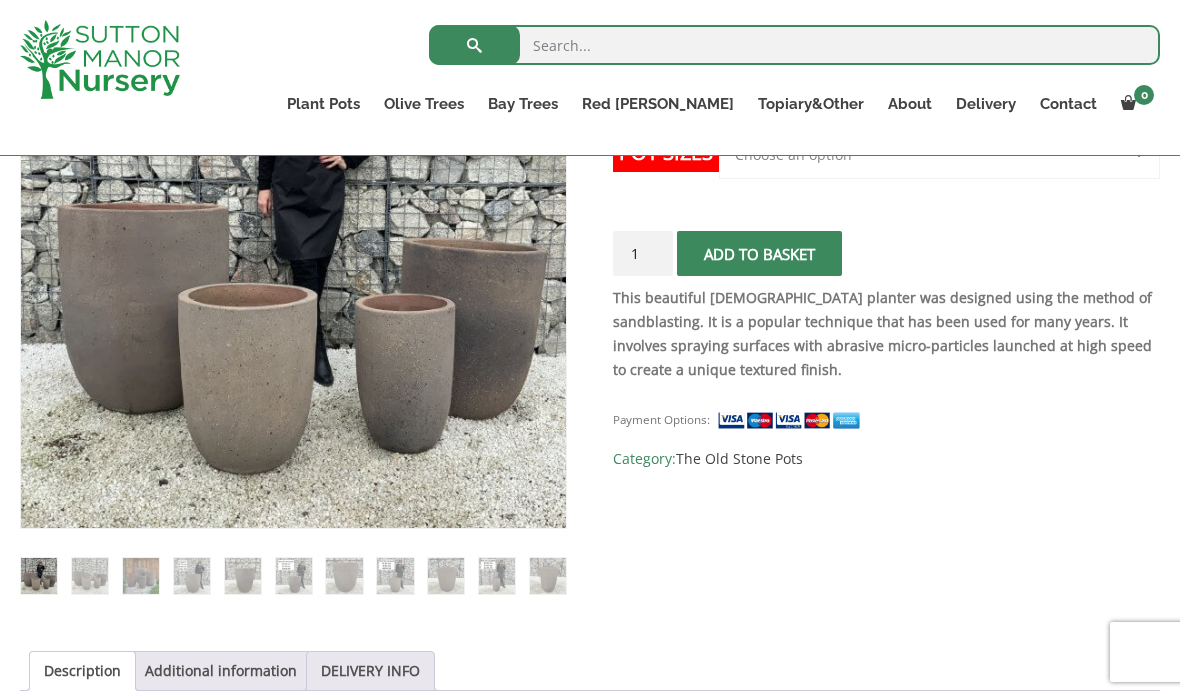scroll, scrollTop: 417, scrollLeft: 0, axis: vertical 